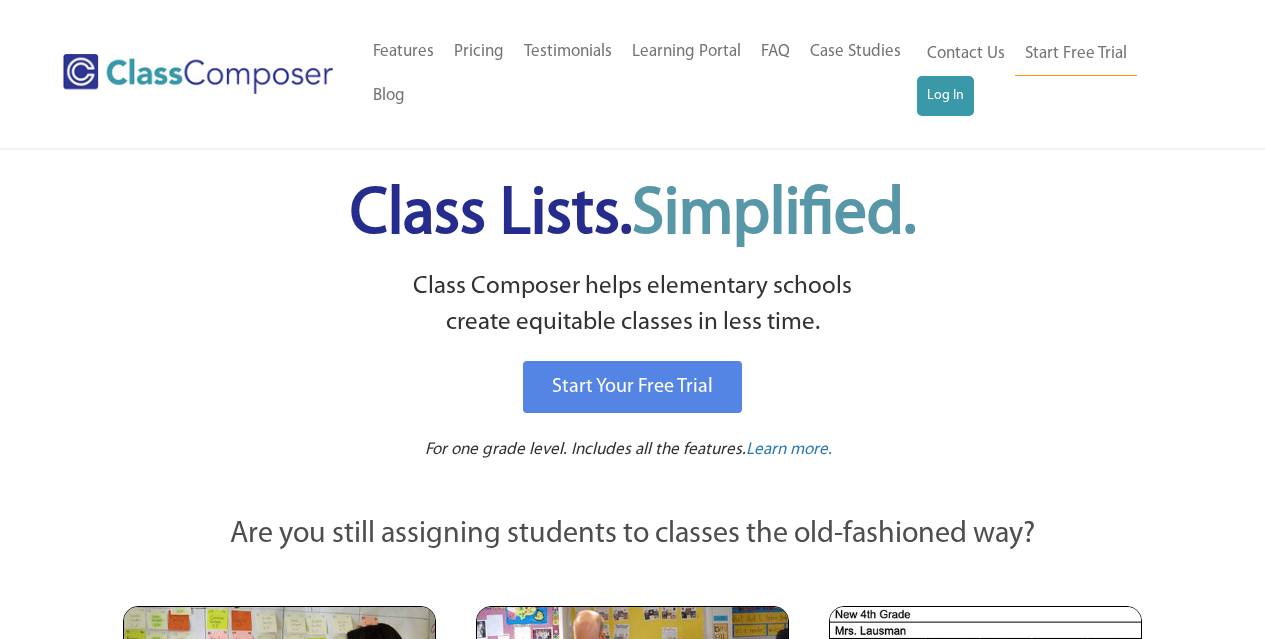 scroll, scrollTop: 0, scrollLeft: 0, axis: both 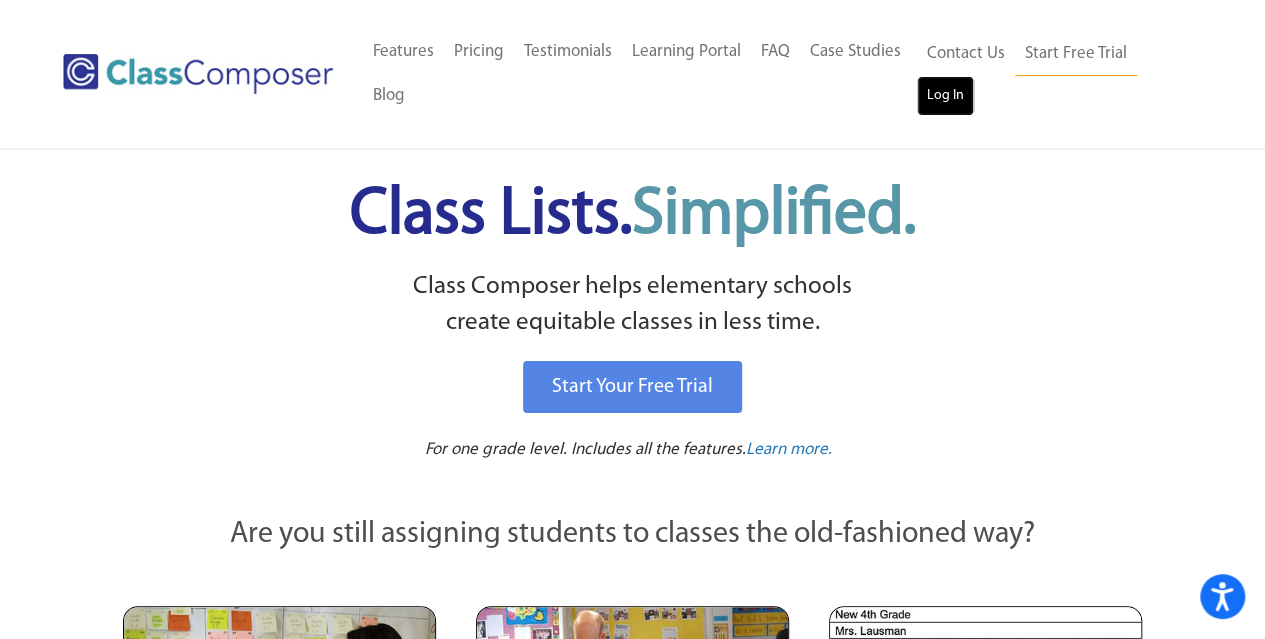 click on "Log In" at bounding box center (945, 96) 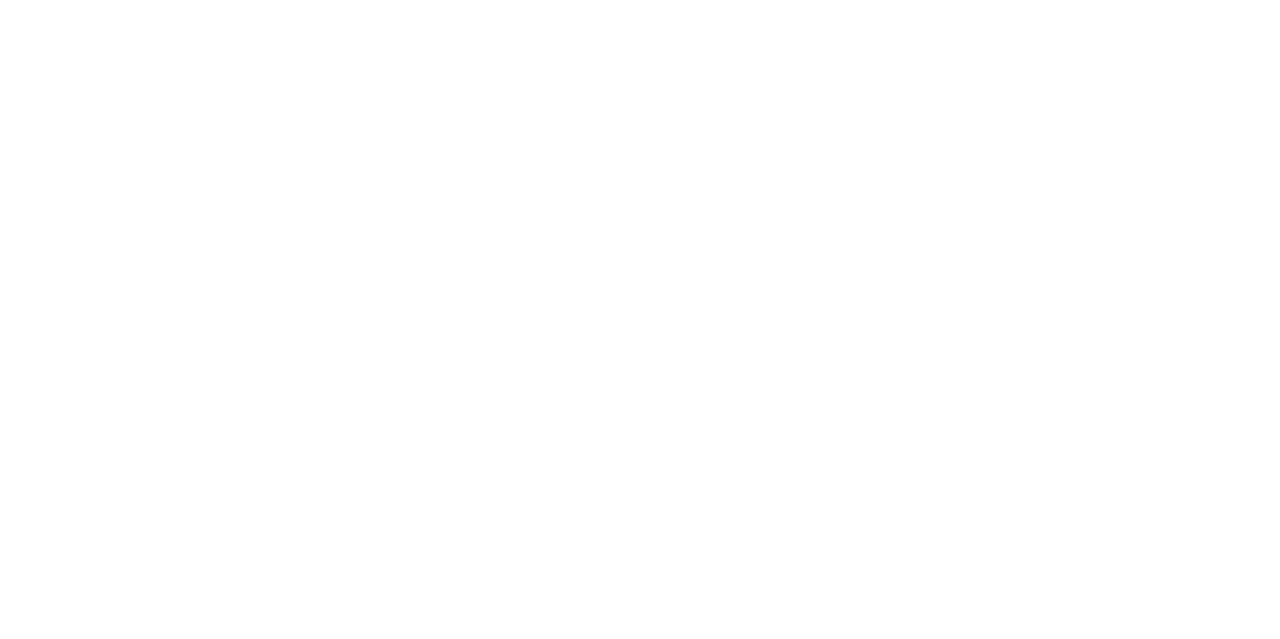 scroll, scrollTop: 0, scrollLeft: 0, axis: both 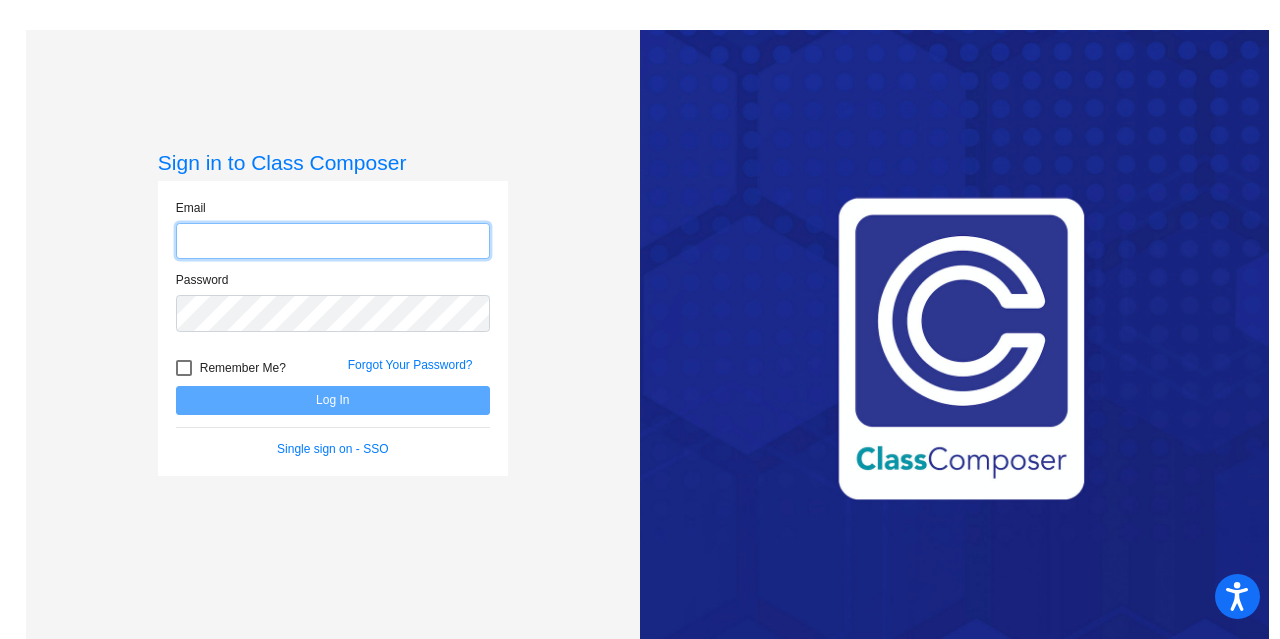 type on "[EMAIL]" 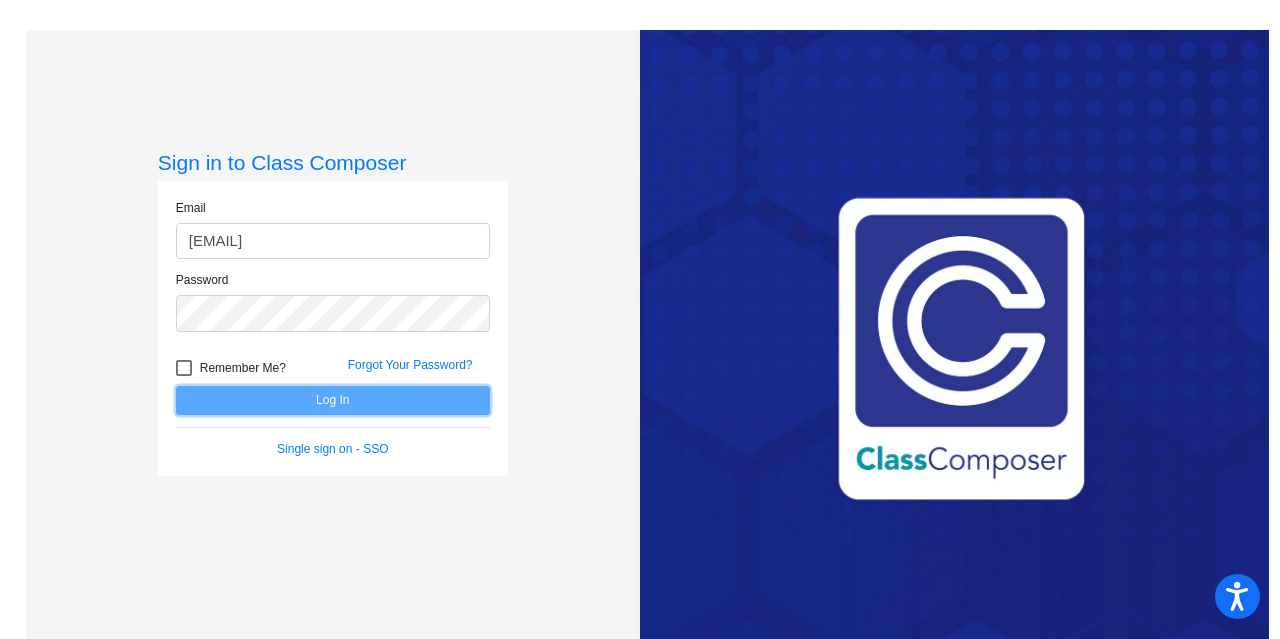 click on "Log In" 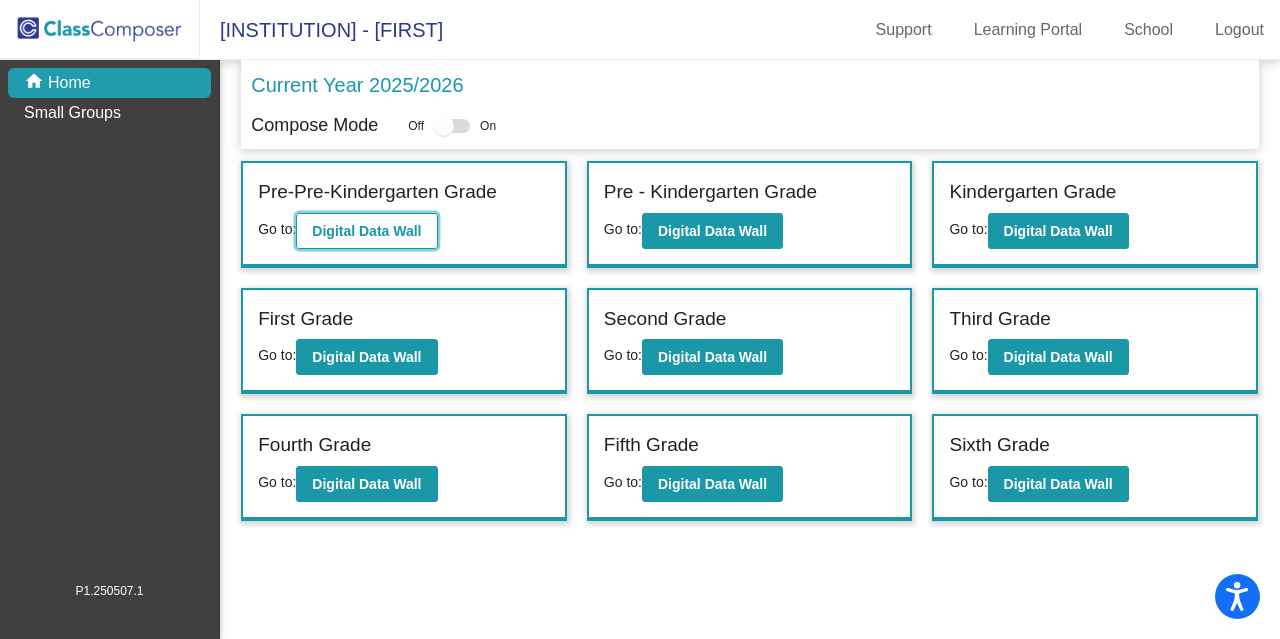click on "Digital Data Wall" 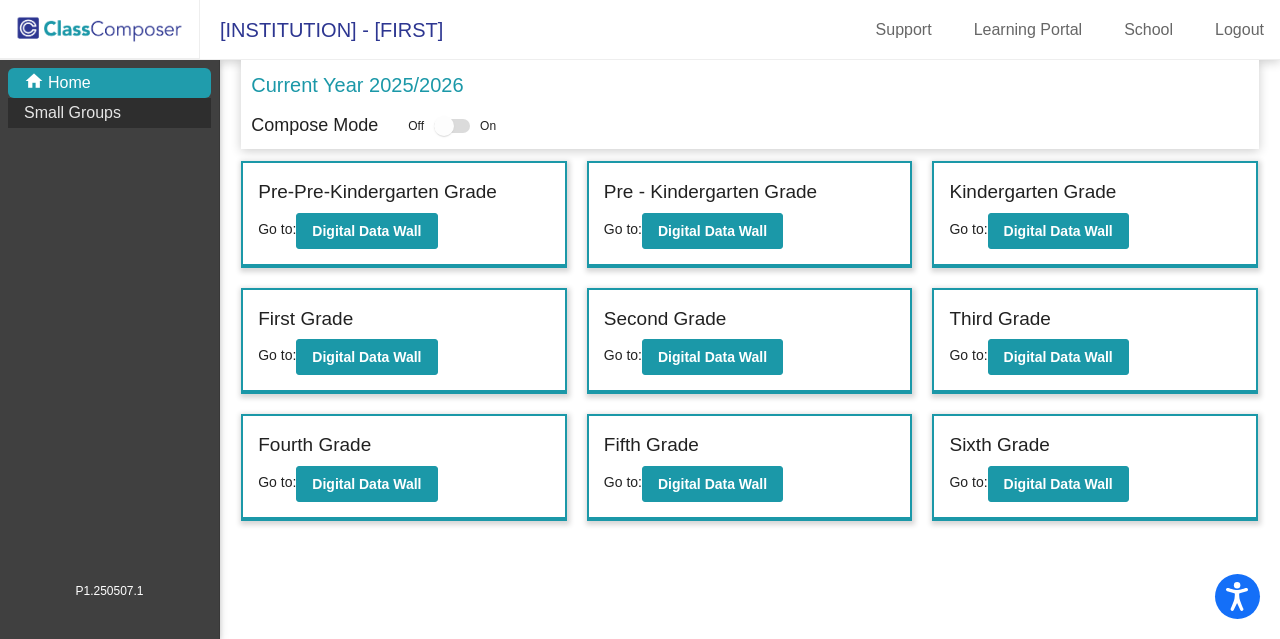 click on "Small Groups" 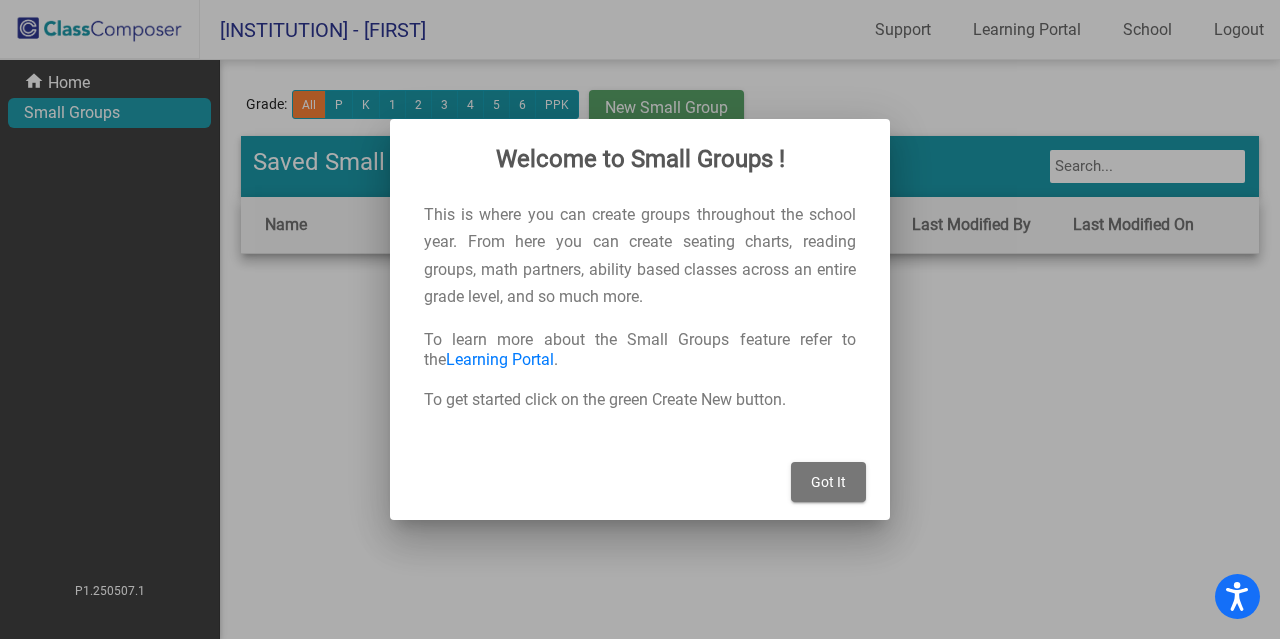 click on "Got It" at bounding box center [828, 482] 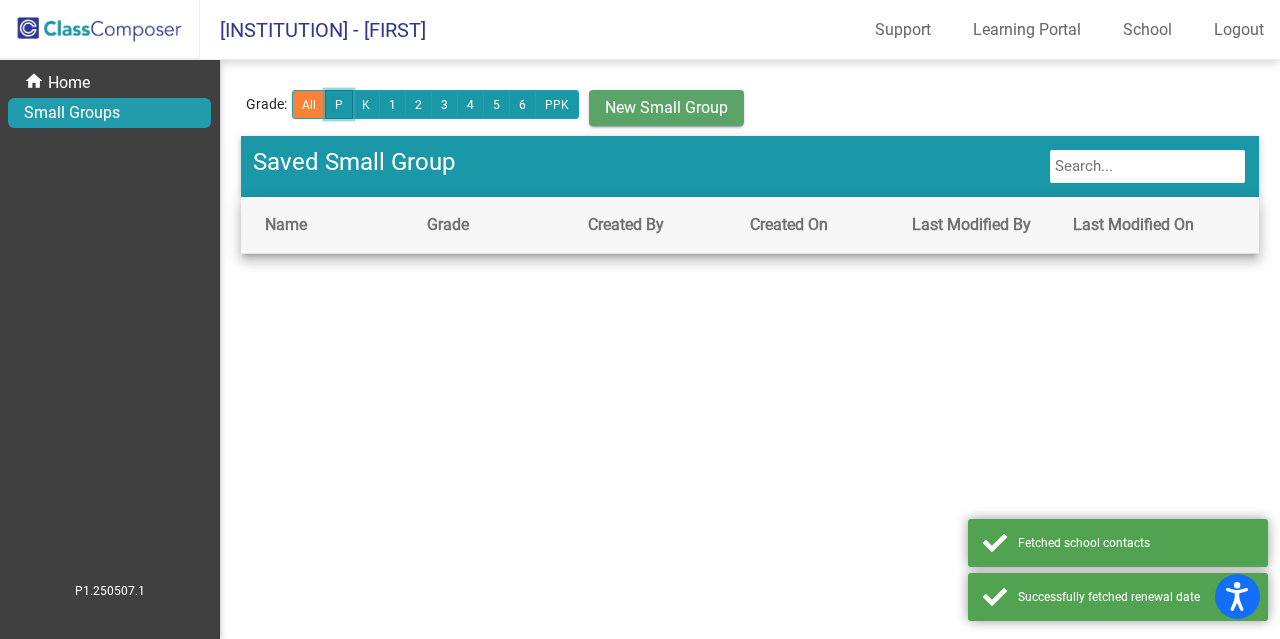 click on "P" at bounding box center [339, 104] 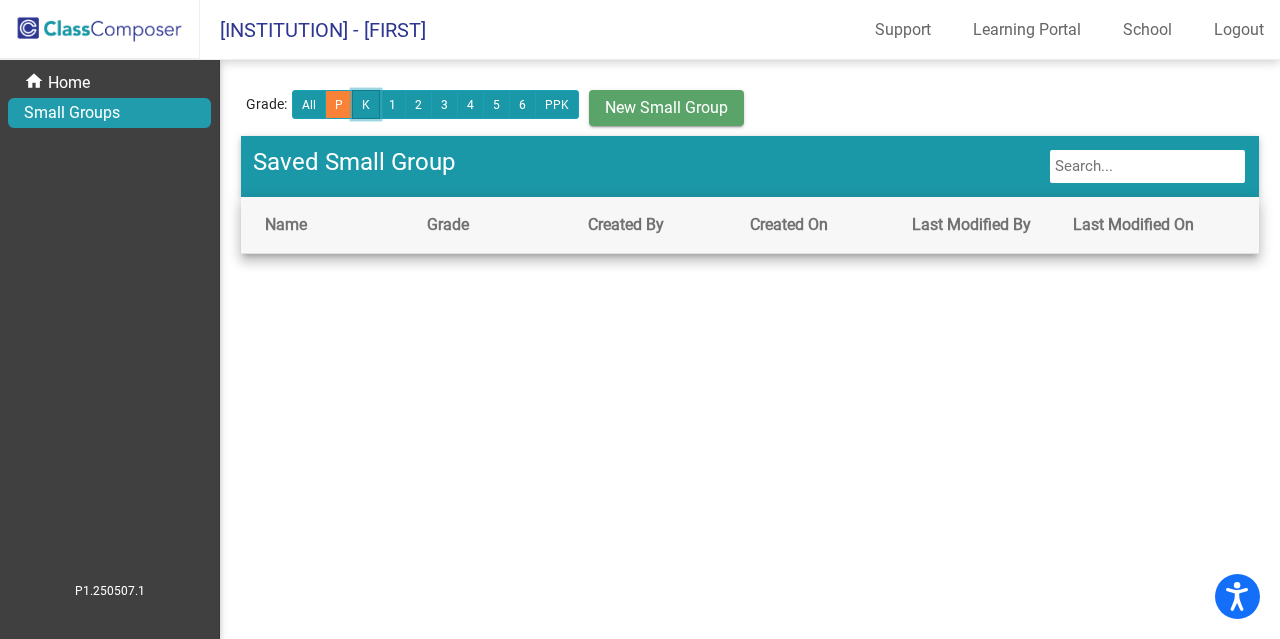 click on "K" at bounding box center [366, 104] 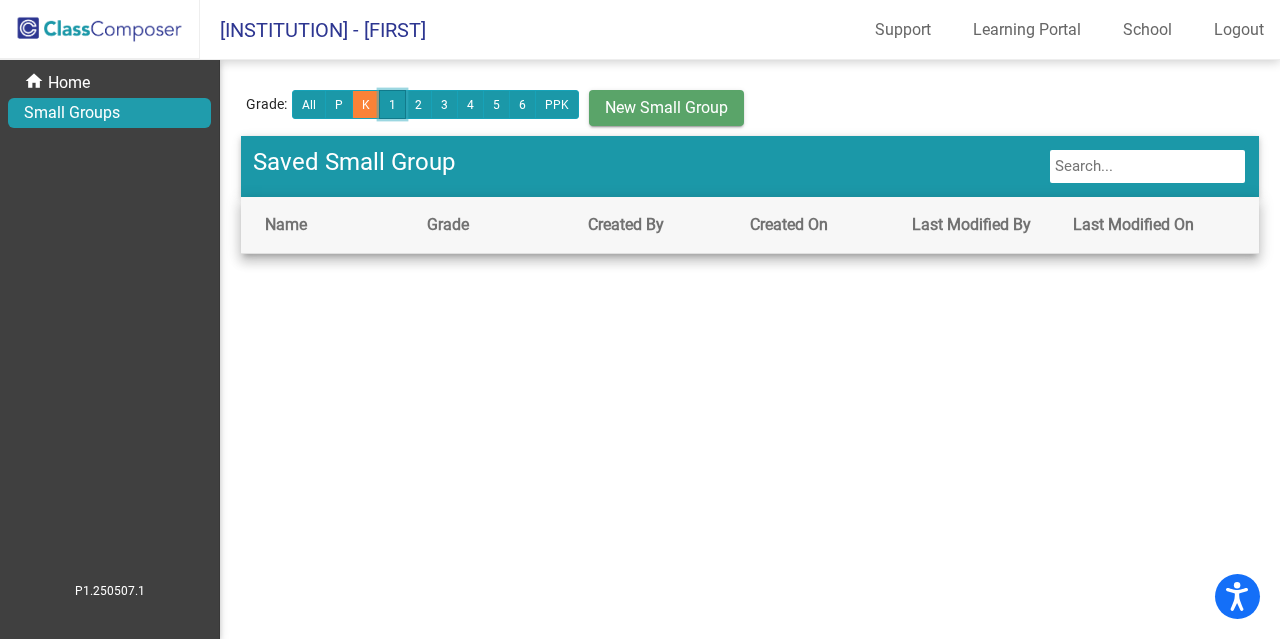 click on "1" at bounding box center [392, 104] 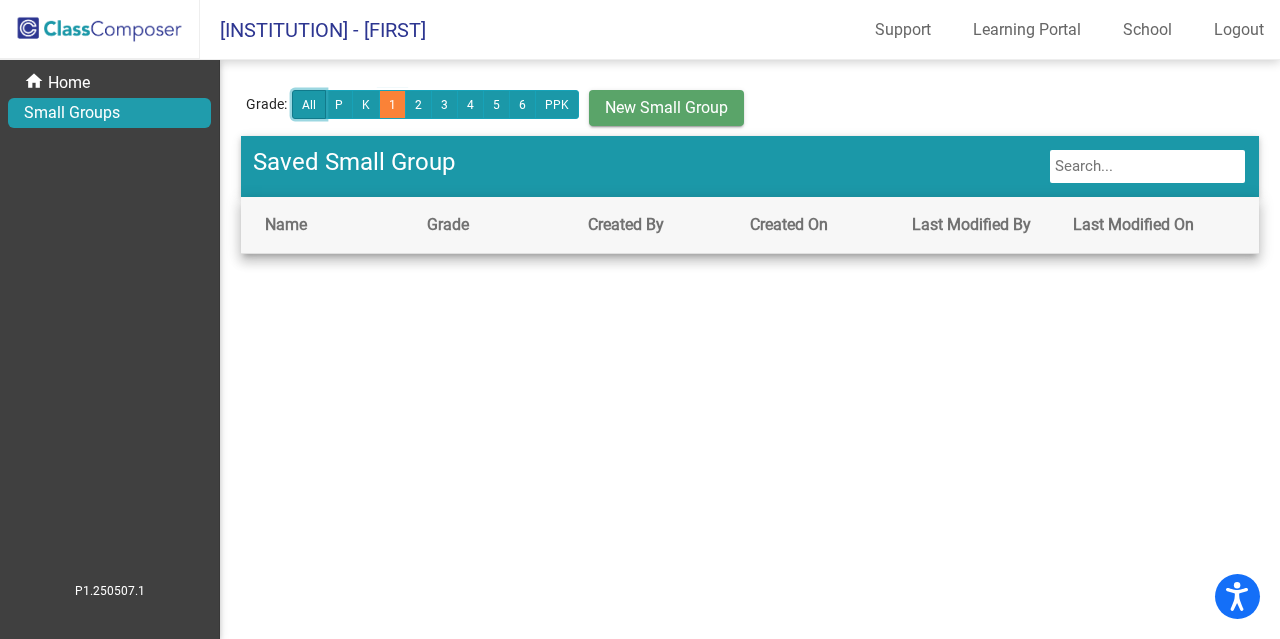 click on "All" at bounding box center (309, 104) 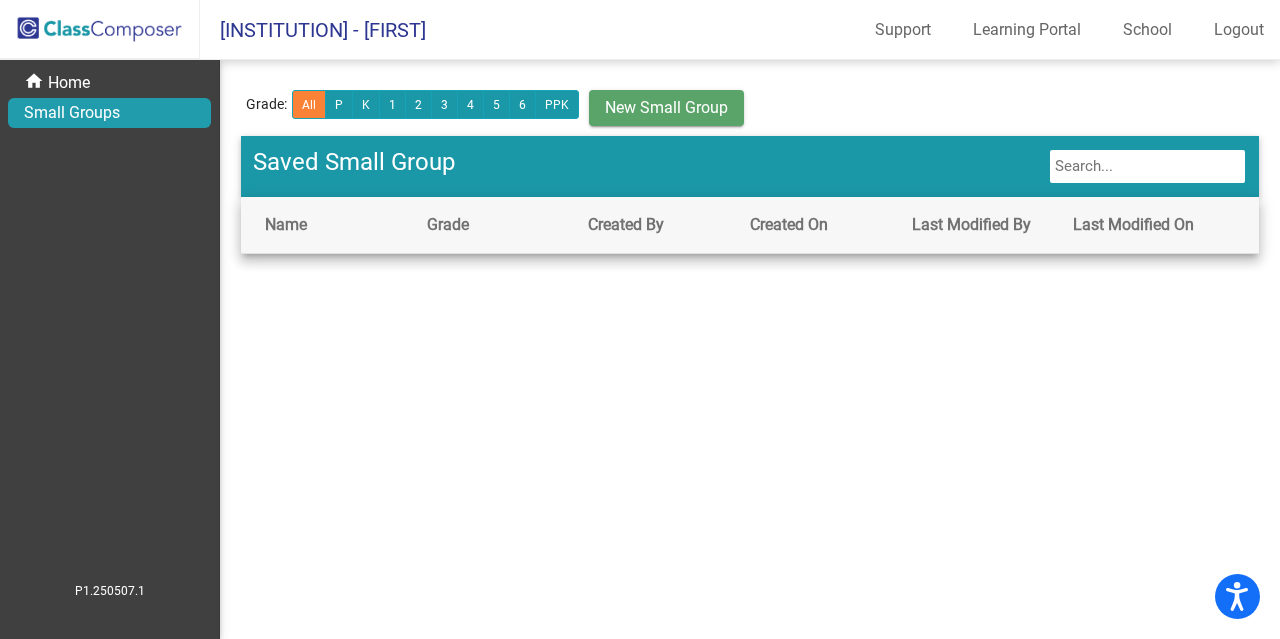 click on "Small Groups" 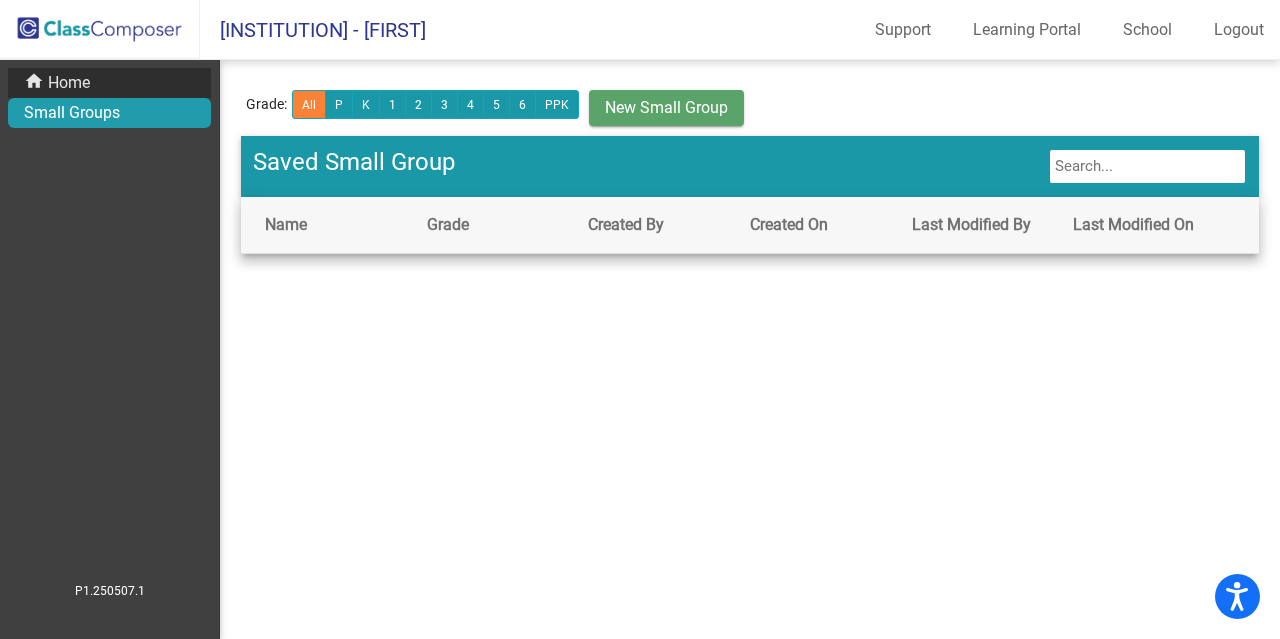 click on "Home" 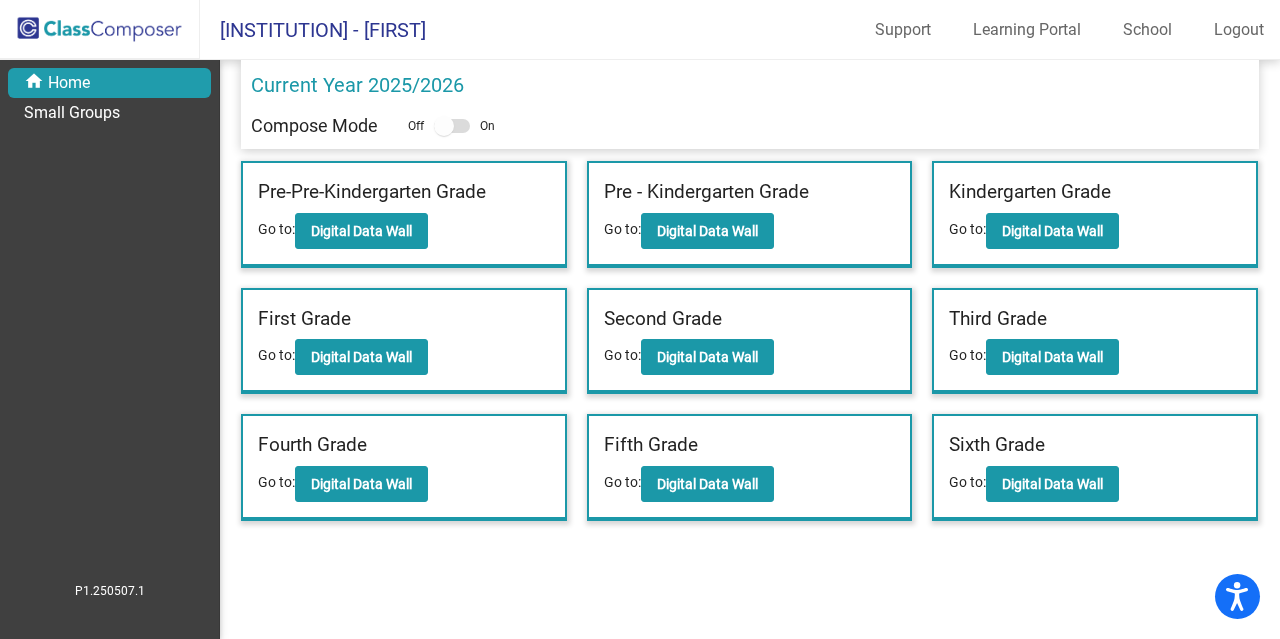click at bounding box center [444, 126] 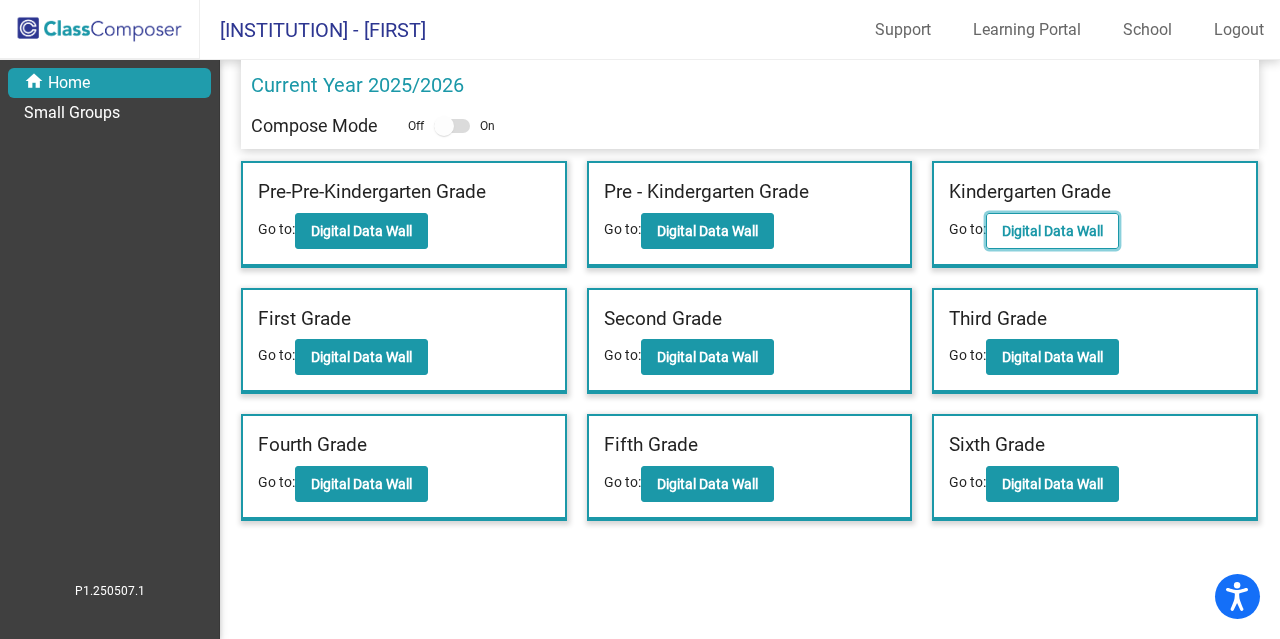 click on "Digital Data Wall" 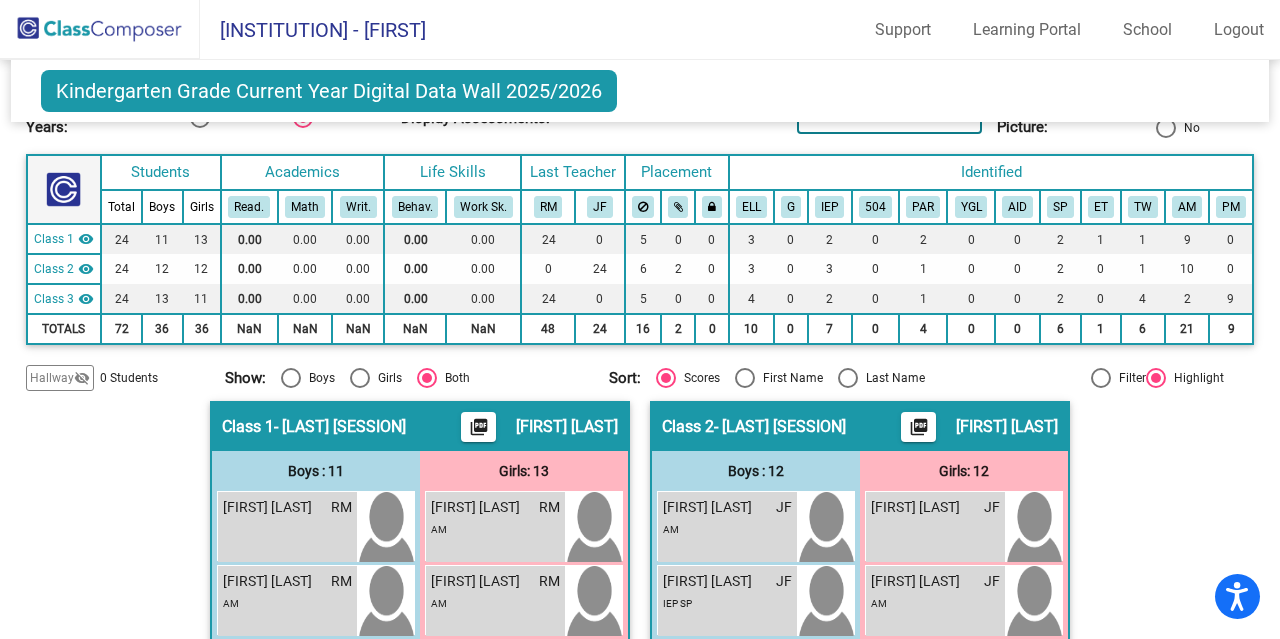 scroll, scrollTop: 0, scrollLeft: 0, axis: both 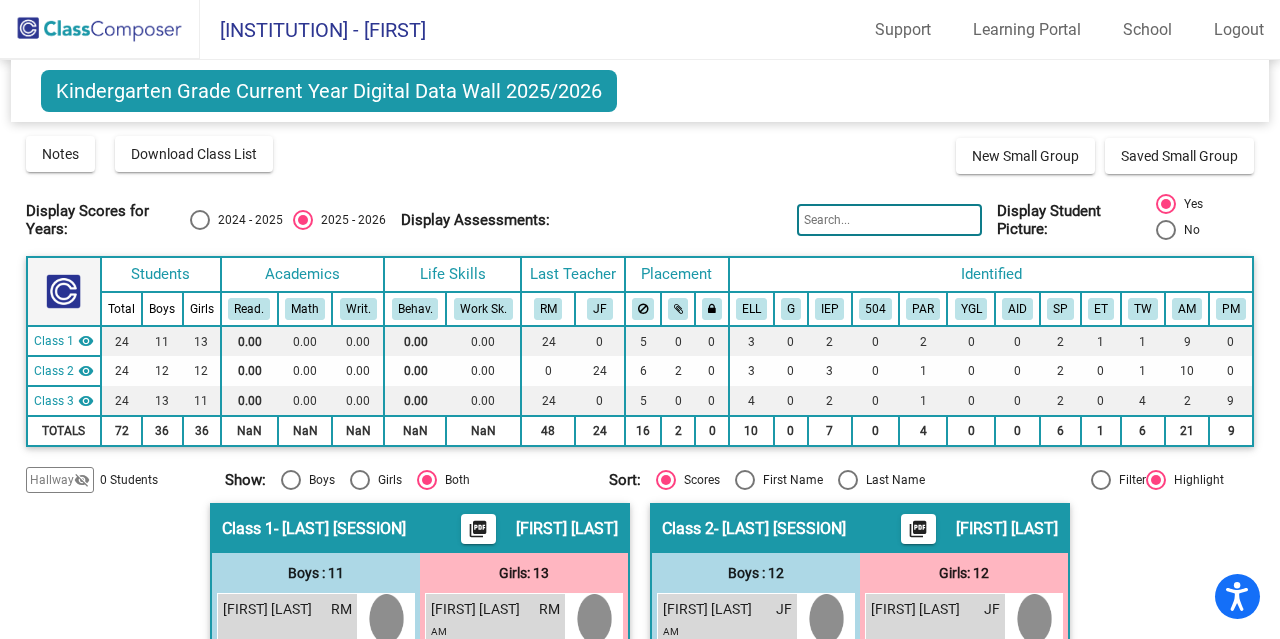 click at bounding box center [200, 220] 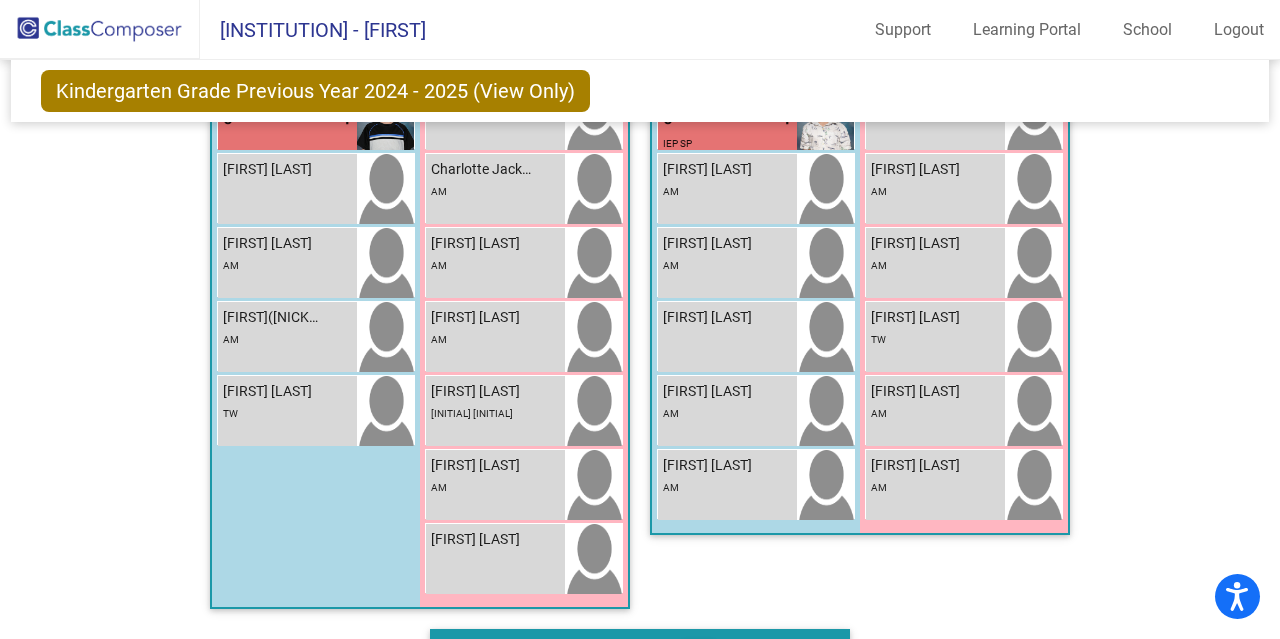 scroll, scrollTop: 0, scrollLeft: 0, axis: both 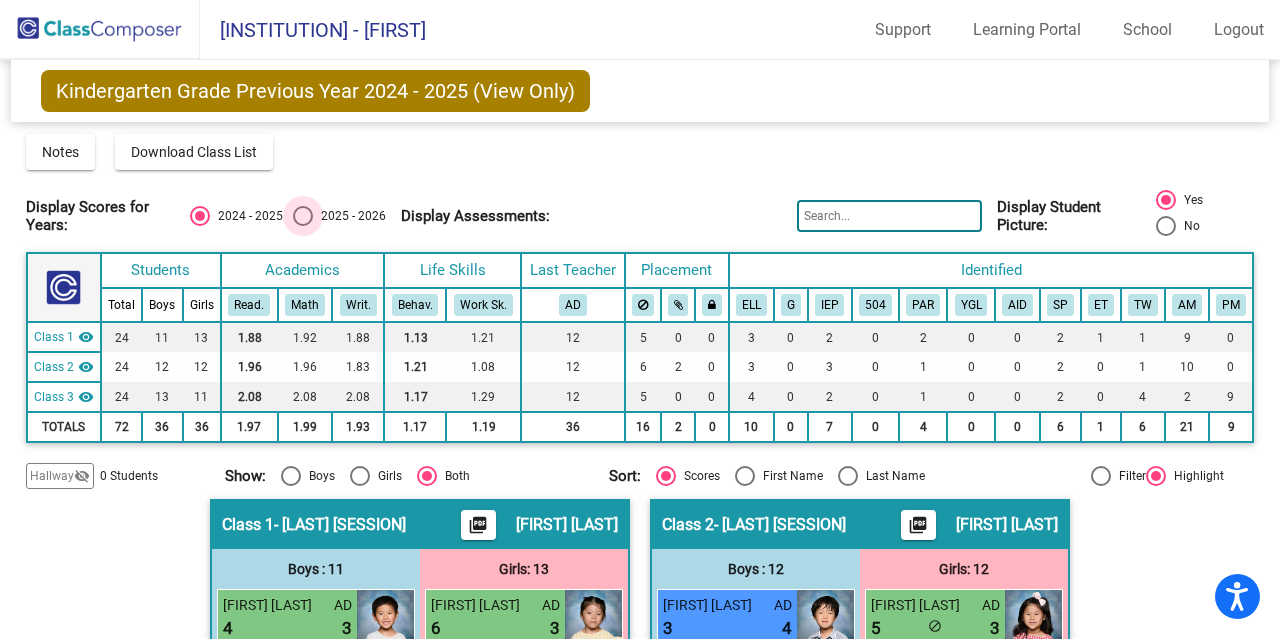 click at bounding box center (303, 216) 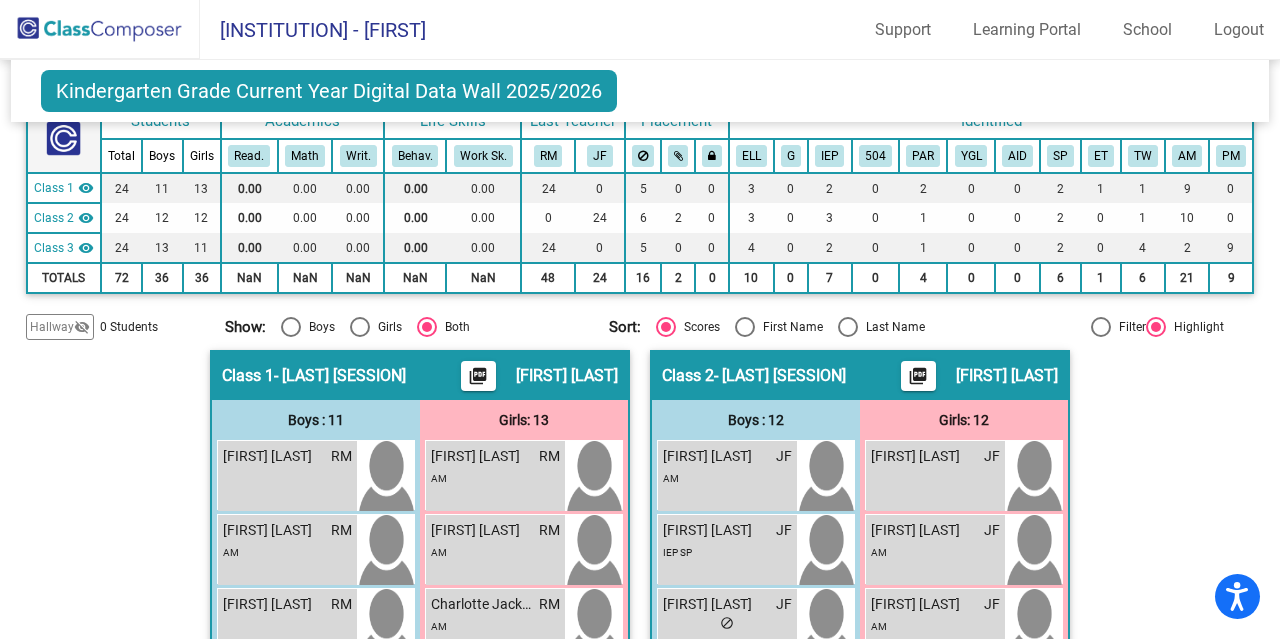 scroll, scrollTop: 0, scrollLeft: 0, axis: both 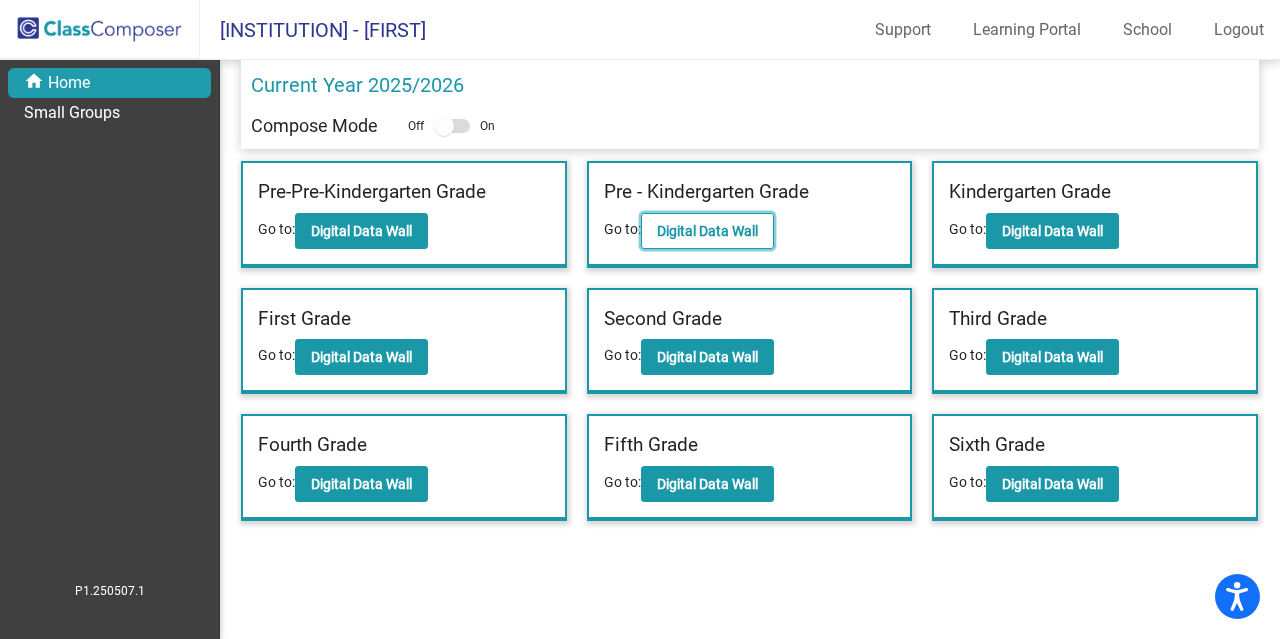 click on "Digital Data Wall" 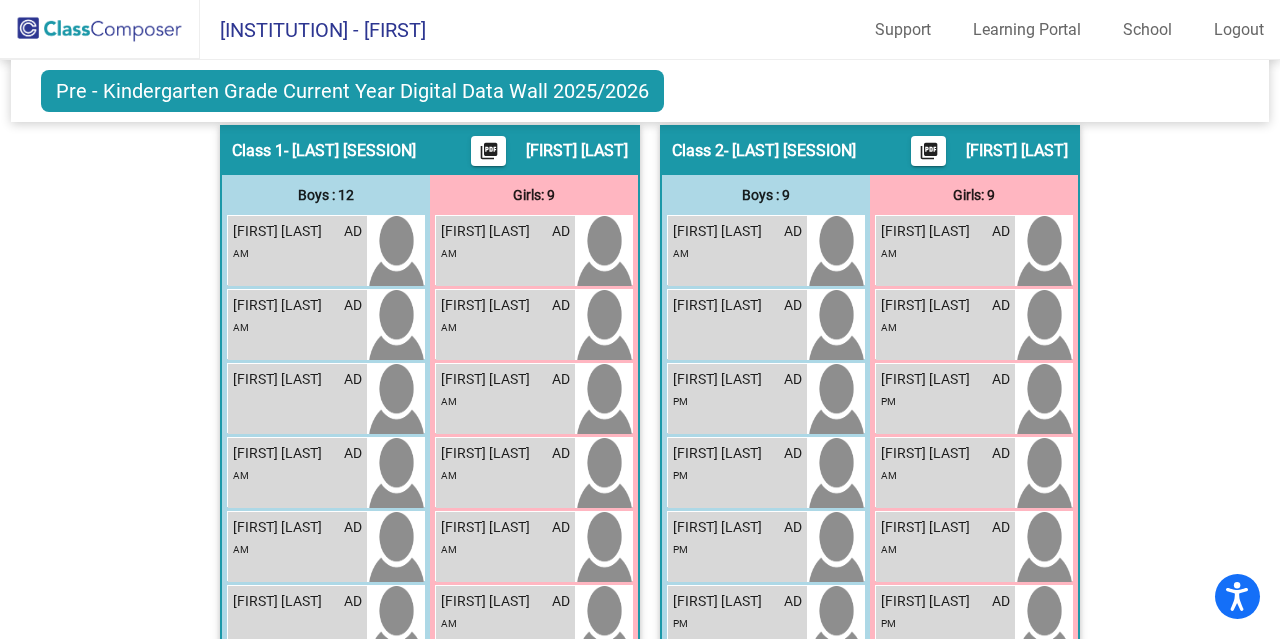 scroll, scrollTop: 305, scrollLeft: 0, axis: vertical 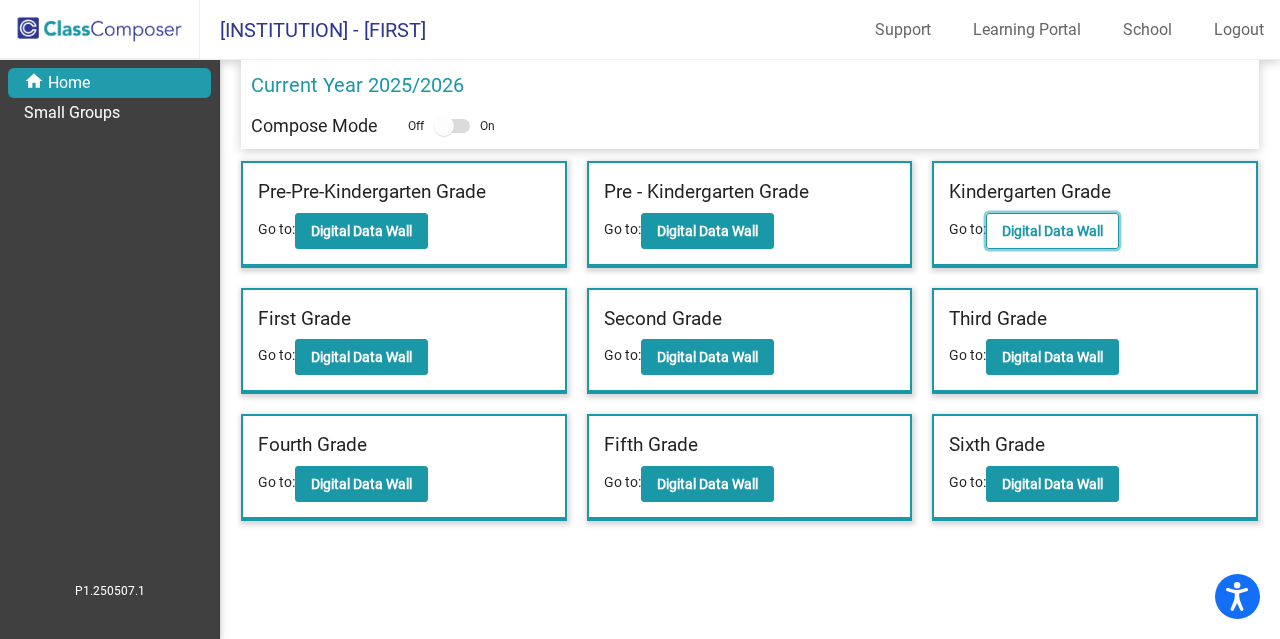 click on "Digital Data Wall" 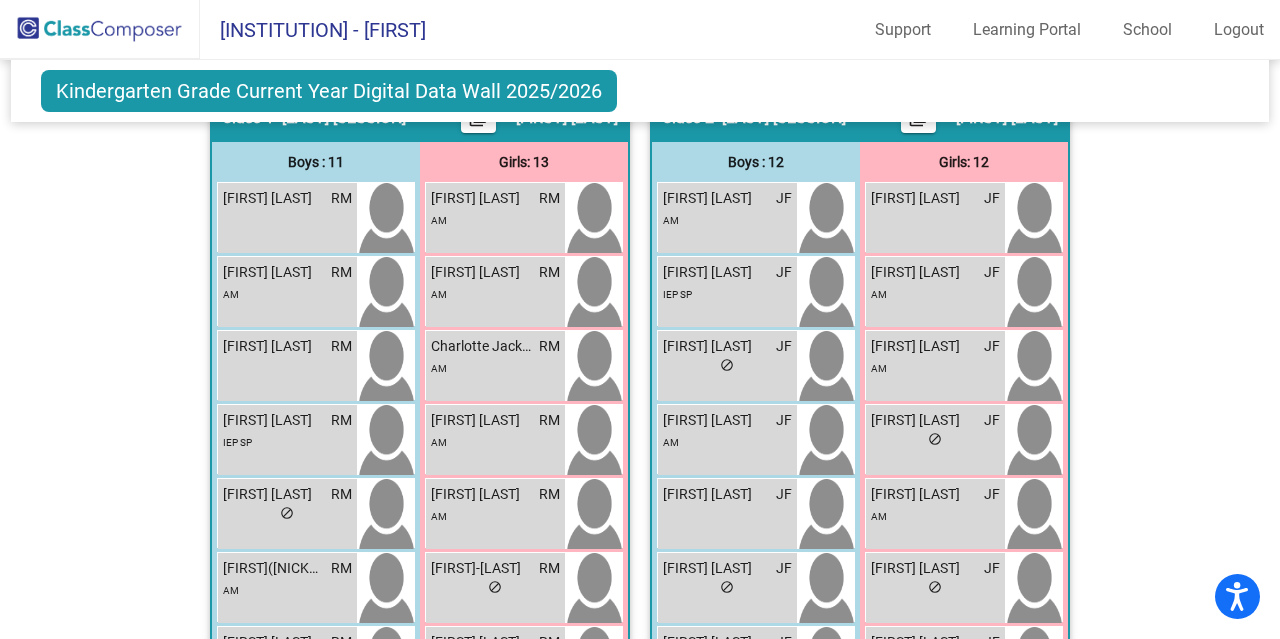 scroll, scrollTop: 410, scrollLeft: 0, axis: vertical 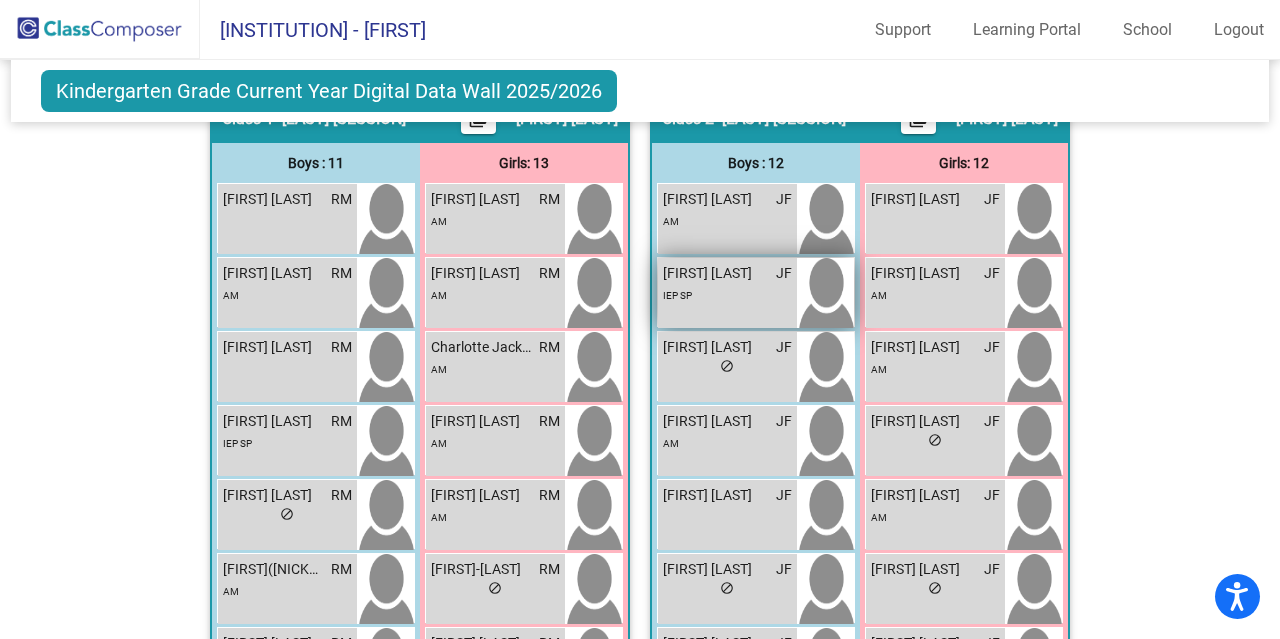 click on "IEP SP" at bounding box center [727, 294] 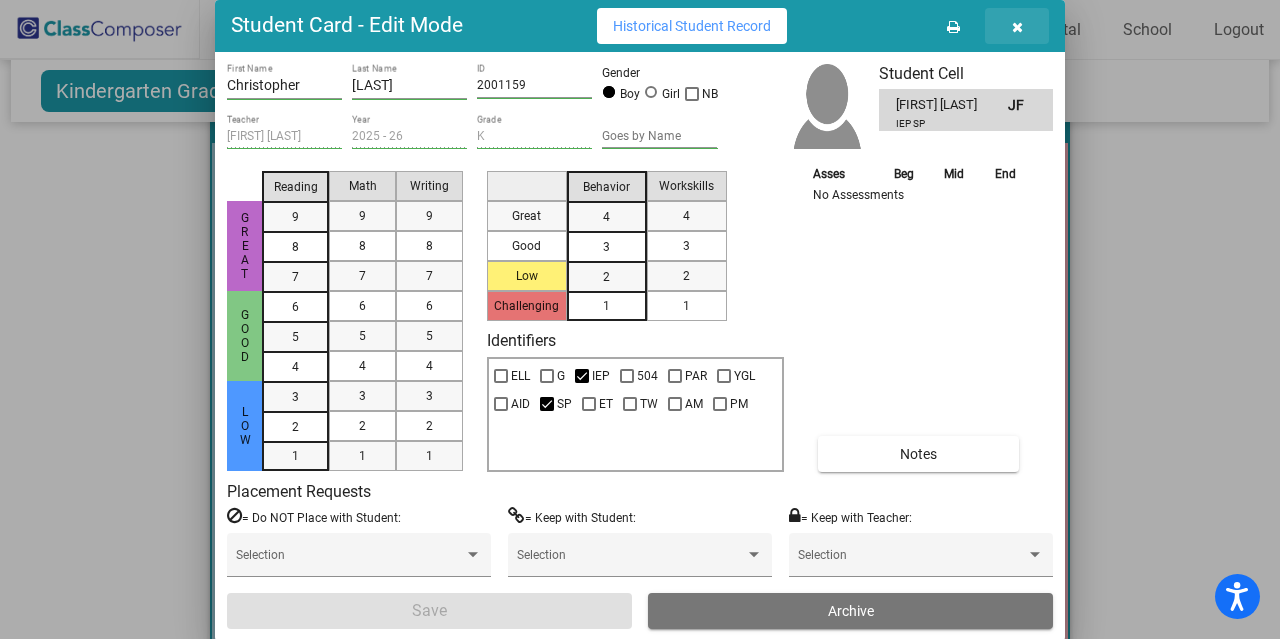 click at bounding box center [1017, 27] 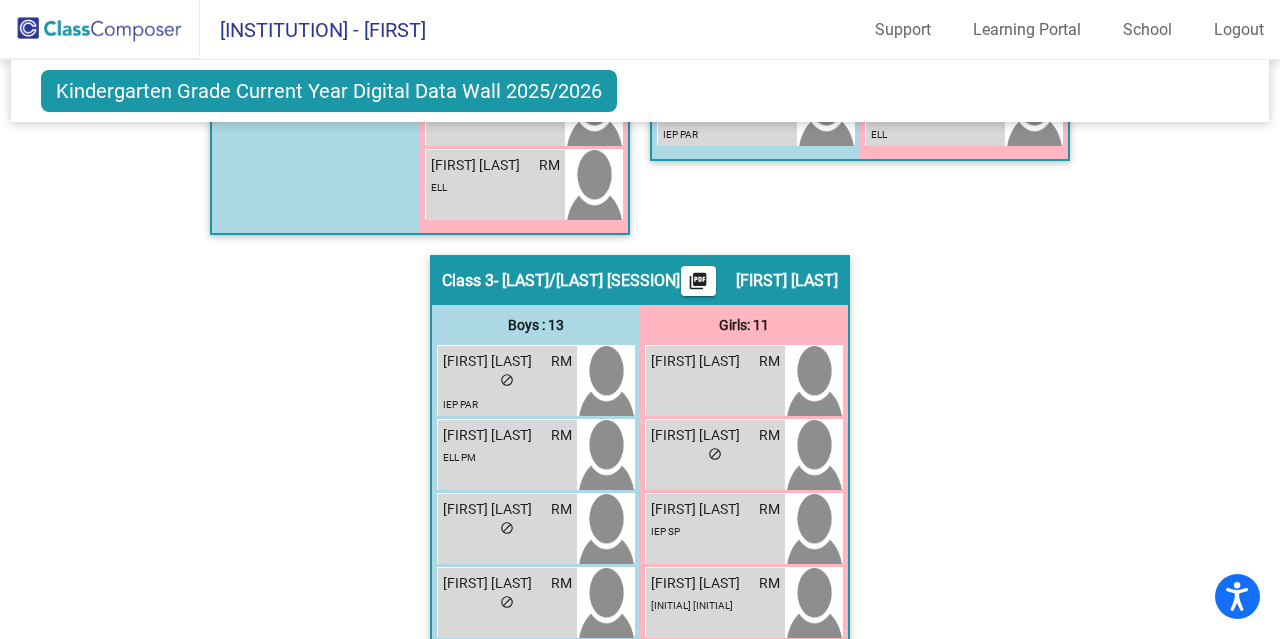 scroll, scrollTop: 1334, scrollLeft: 0, axis: vertical 